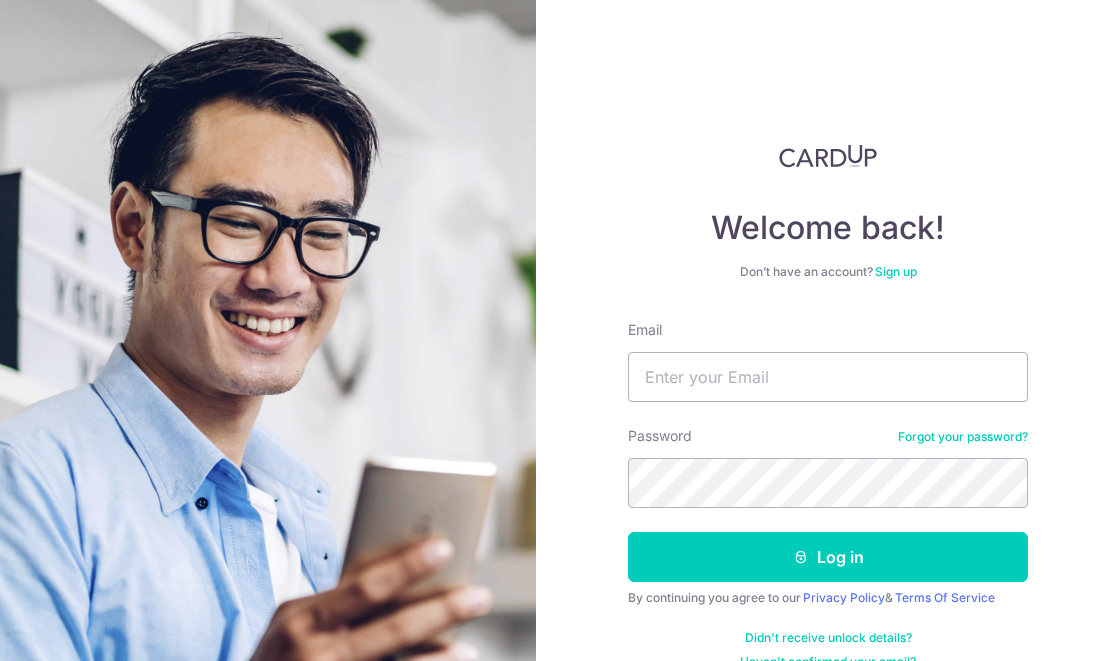 scroll, scrollTop: 0, scrollLeft: 0, axis: both 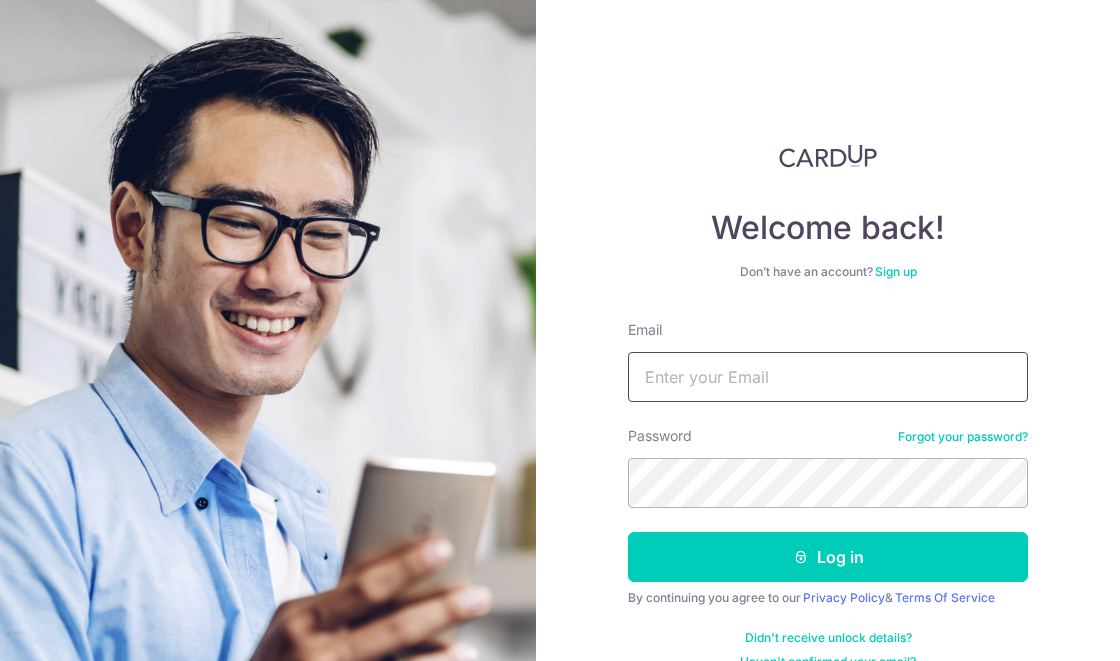 click on "Email" at bounding box center (828, 377) 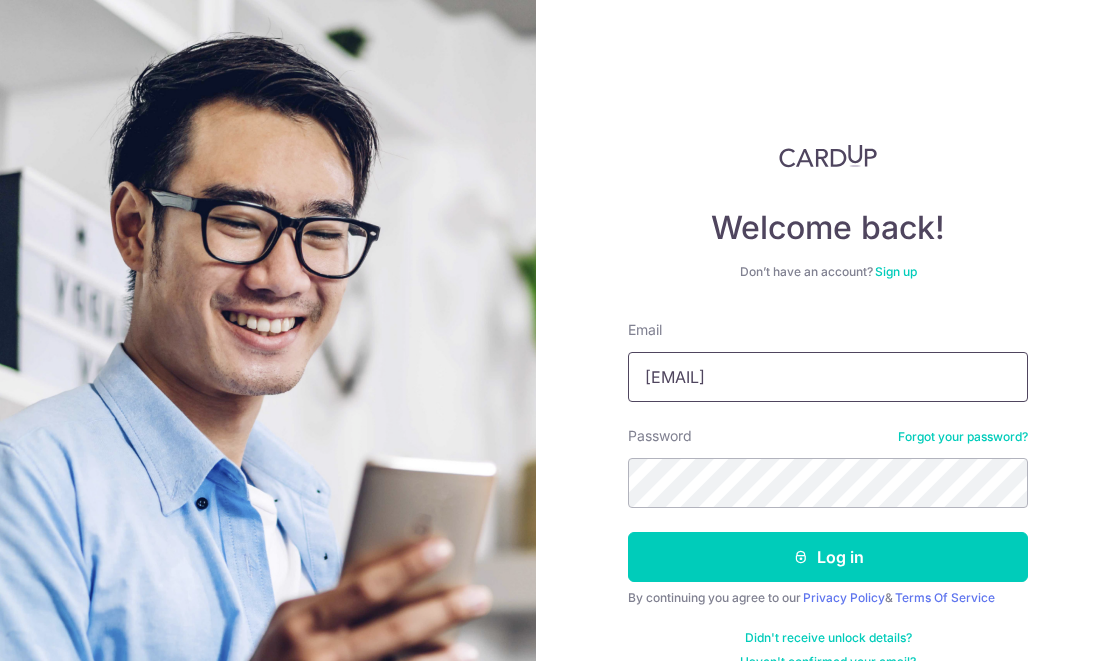 type on "[EMAIL]" 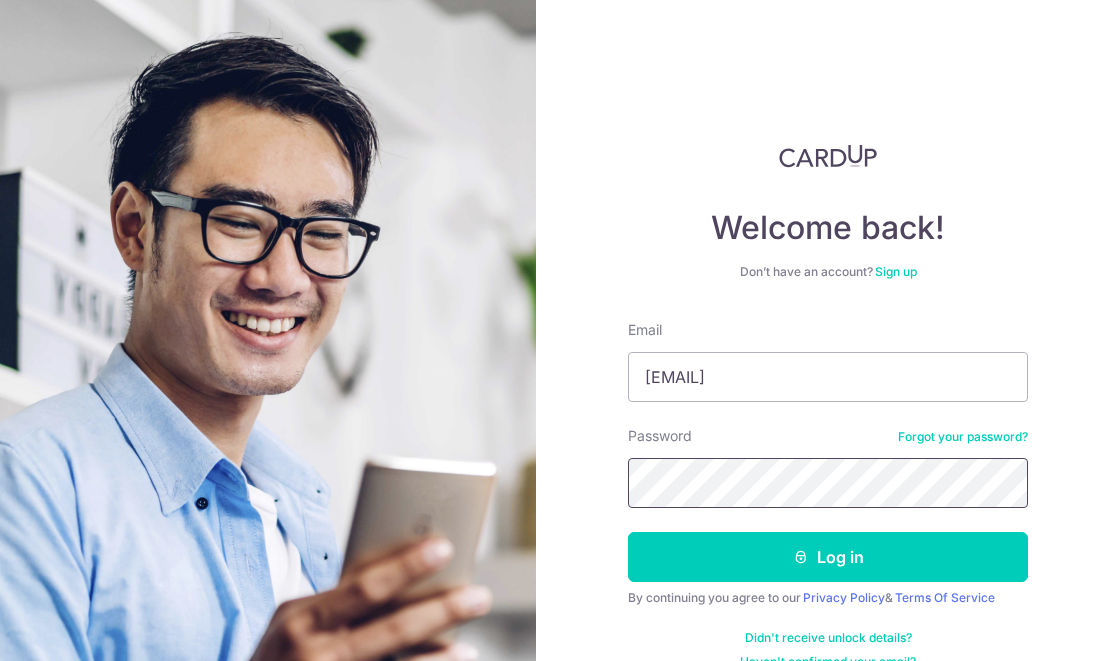 click on "Log in" at bounding box center [828, 557] 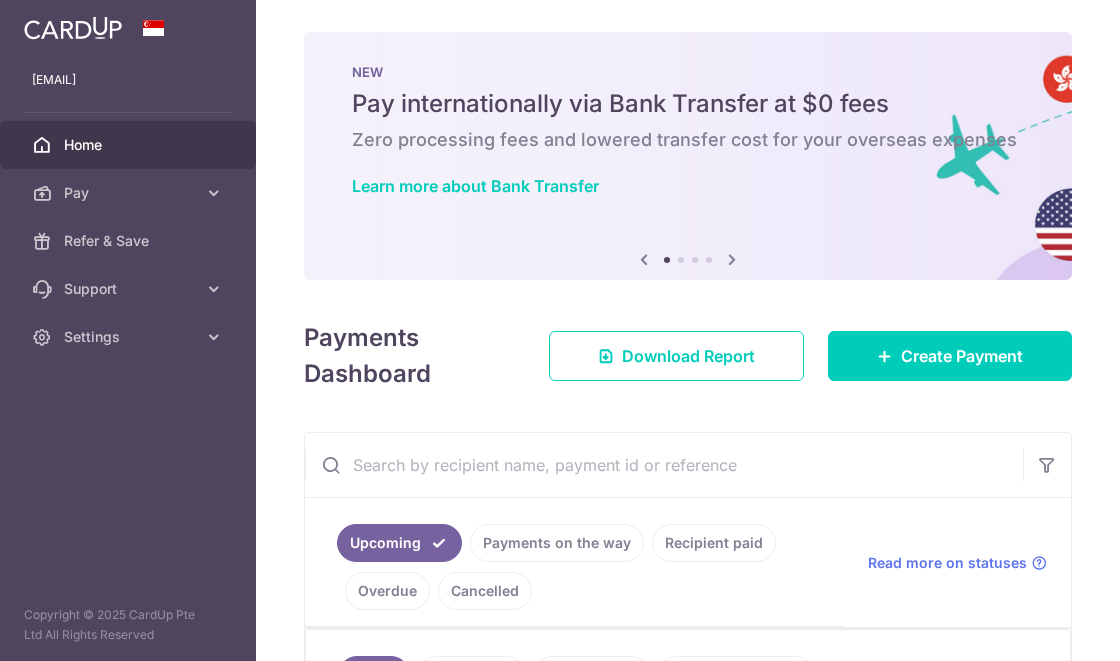 scroll, scrollTop: 0, scrollLeft: 0, axis: both 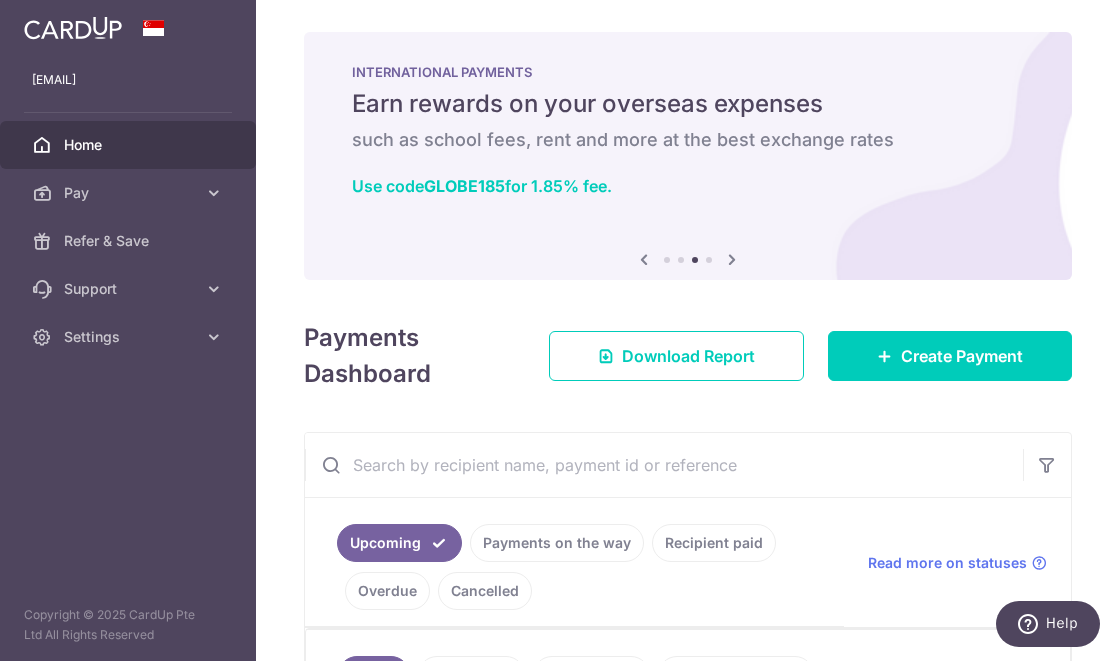 click on "Pay" at bounding box center [128, 193] 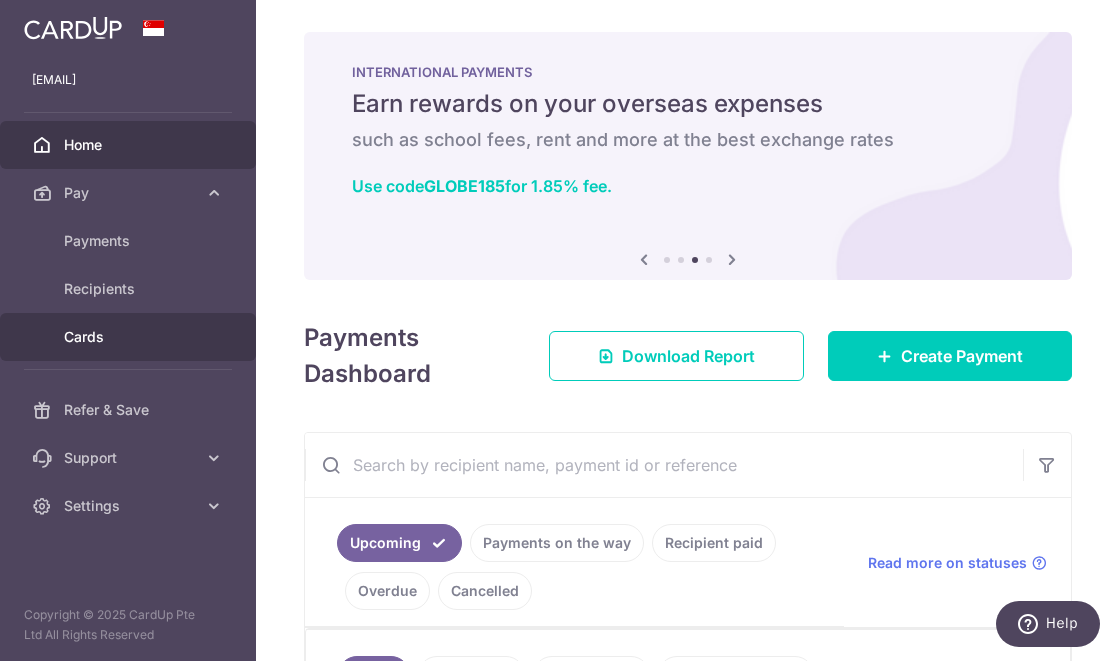 click on "Cards" at bounding box center [130, 337] 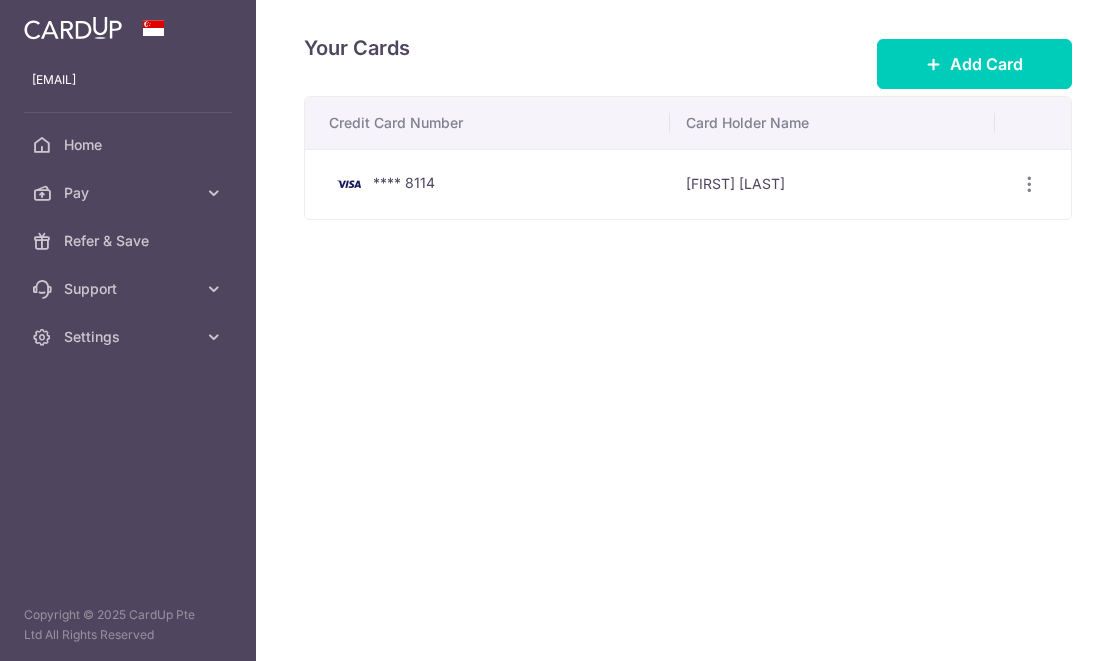 scroll, scrollTop: 0, scrollLeft: 0, axis: both 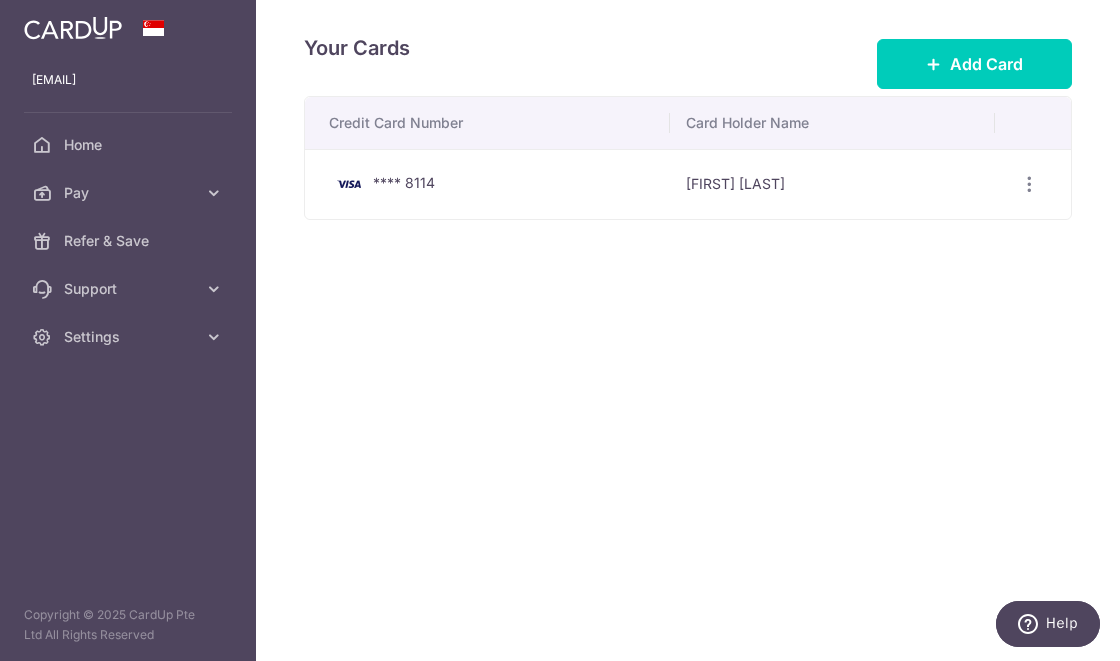 click at bounding box center (1029, 184) 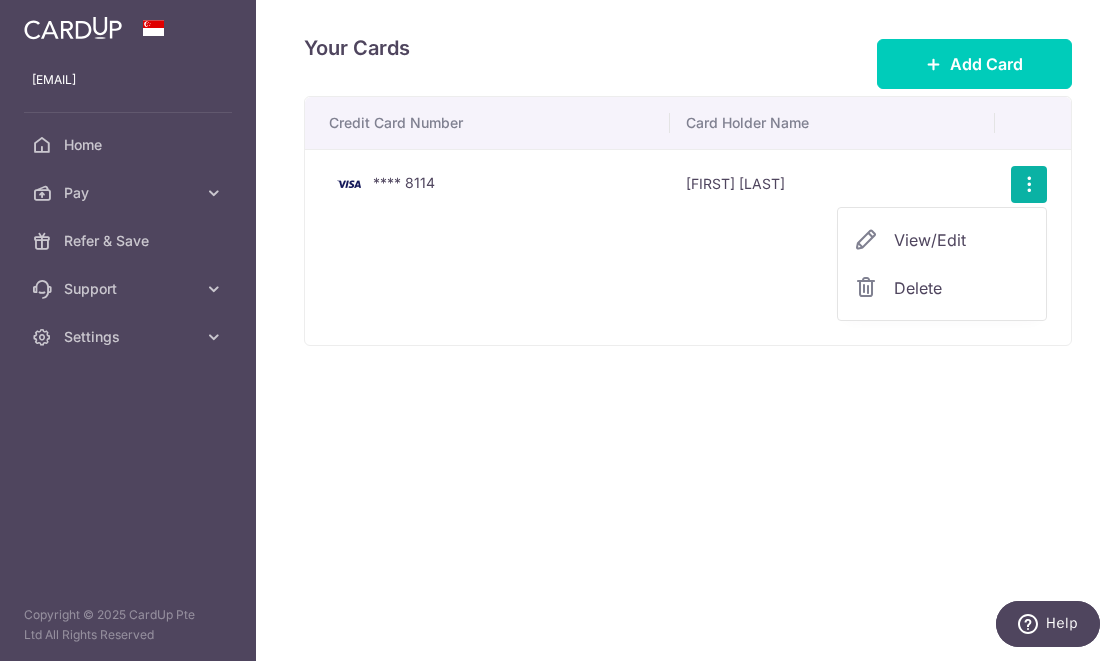click on "Delete" at bounding box center (962, 288) 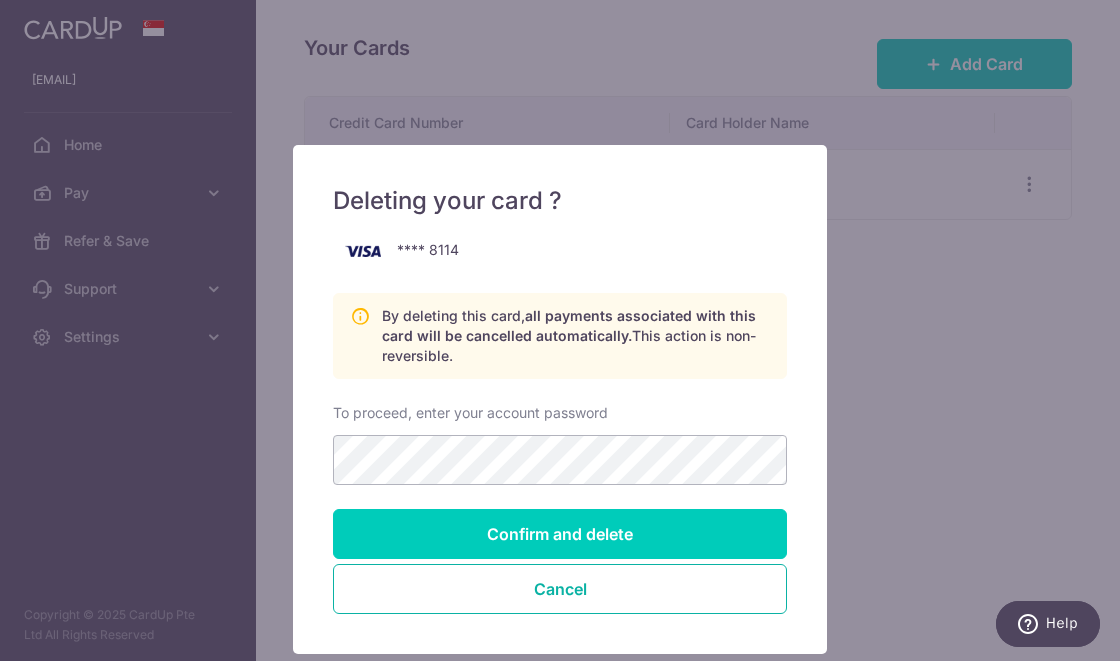 click on "Cancel" at bounding box center (560, 589) 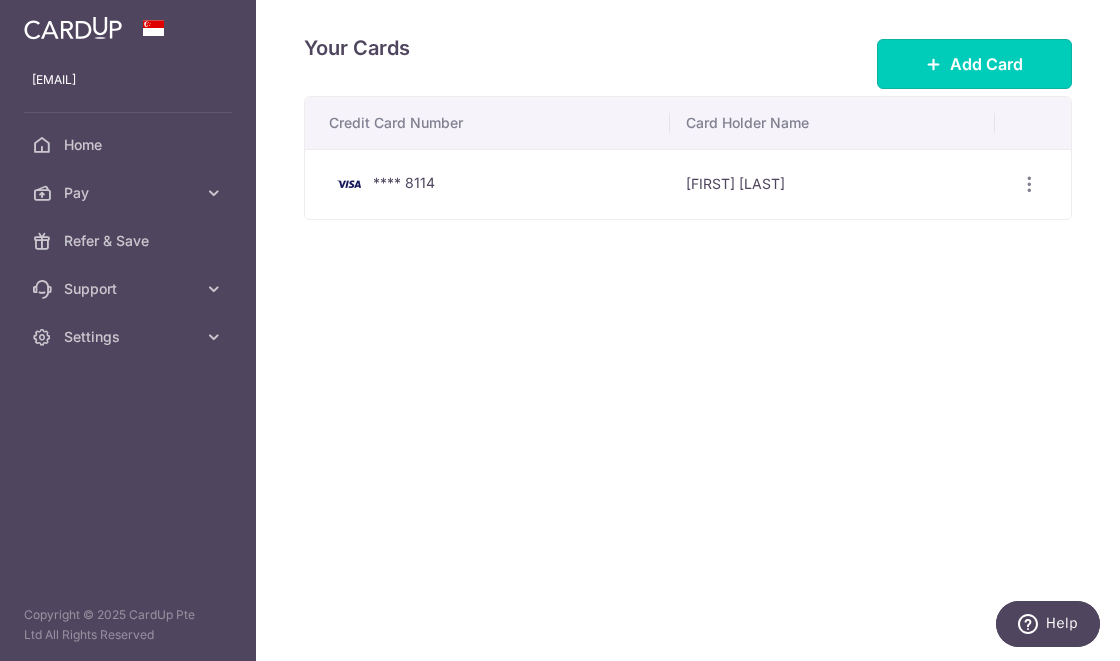 click on "Add Card" at bounding box center [986, 64] 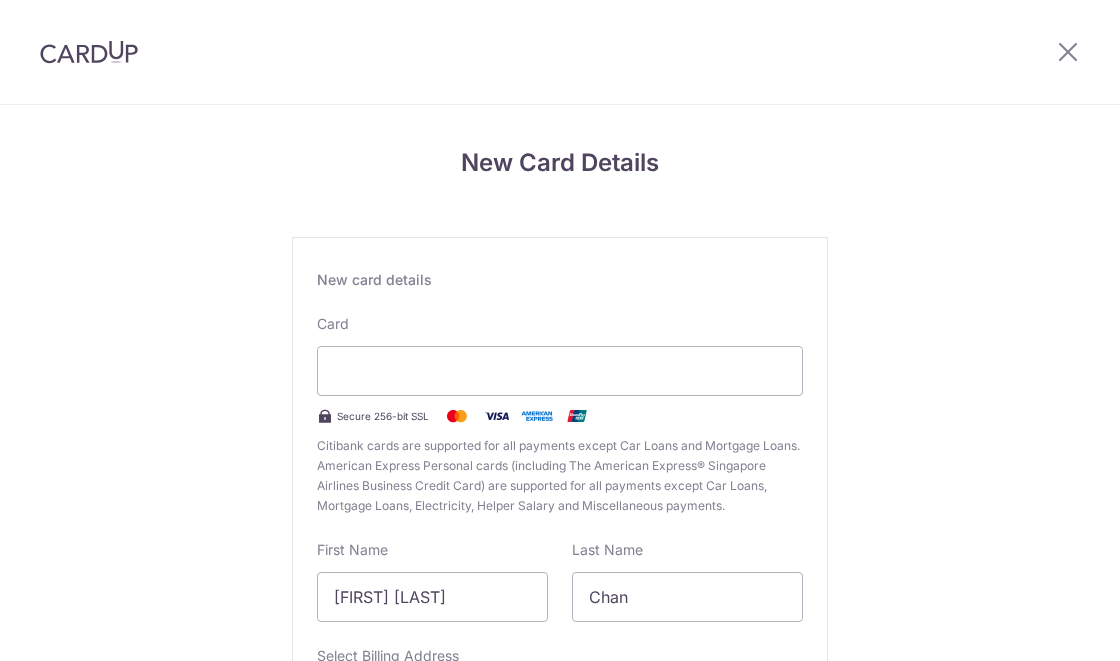 scroll, scrollTop: 0, scrollLeft: 0, axis: both 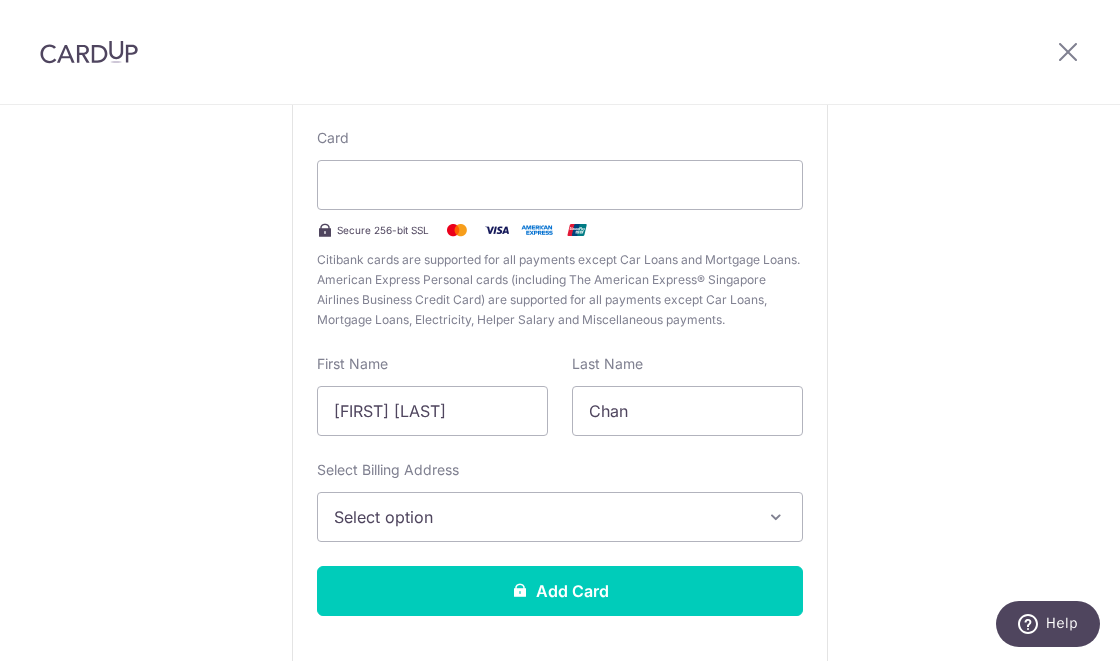 click on "Select option" at bounding box center (542, 517) 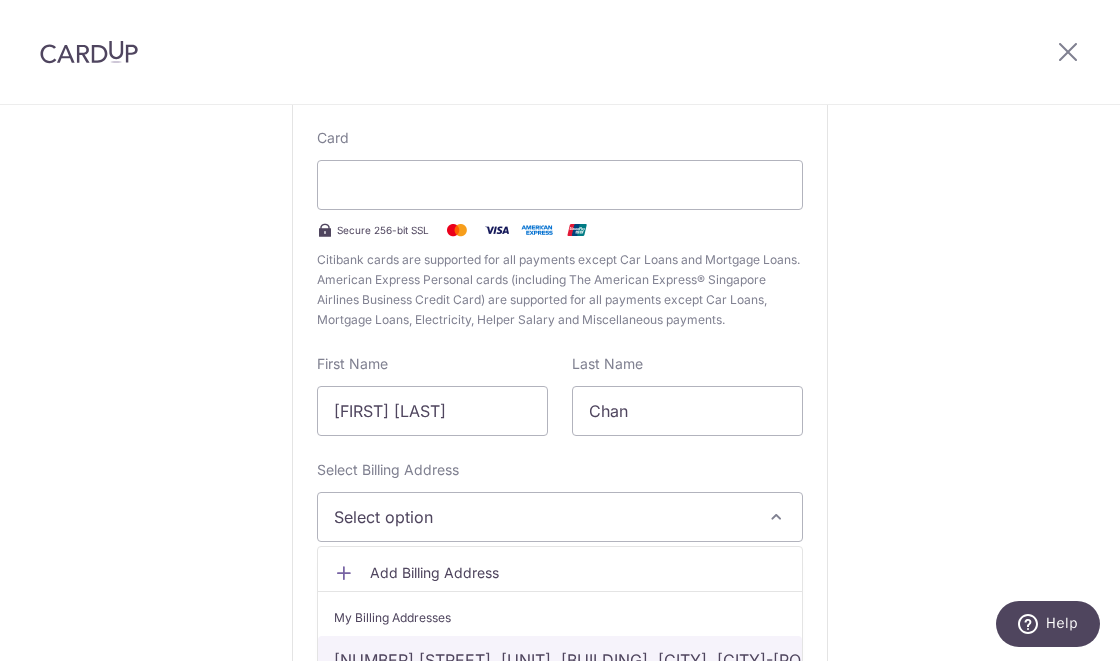 click on "64 Punggol Walk, Unit: 01-32, Building: A Treasure Trove, Singapore, Singapore-828782" at bounding box center (560, 660) 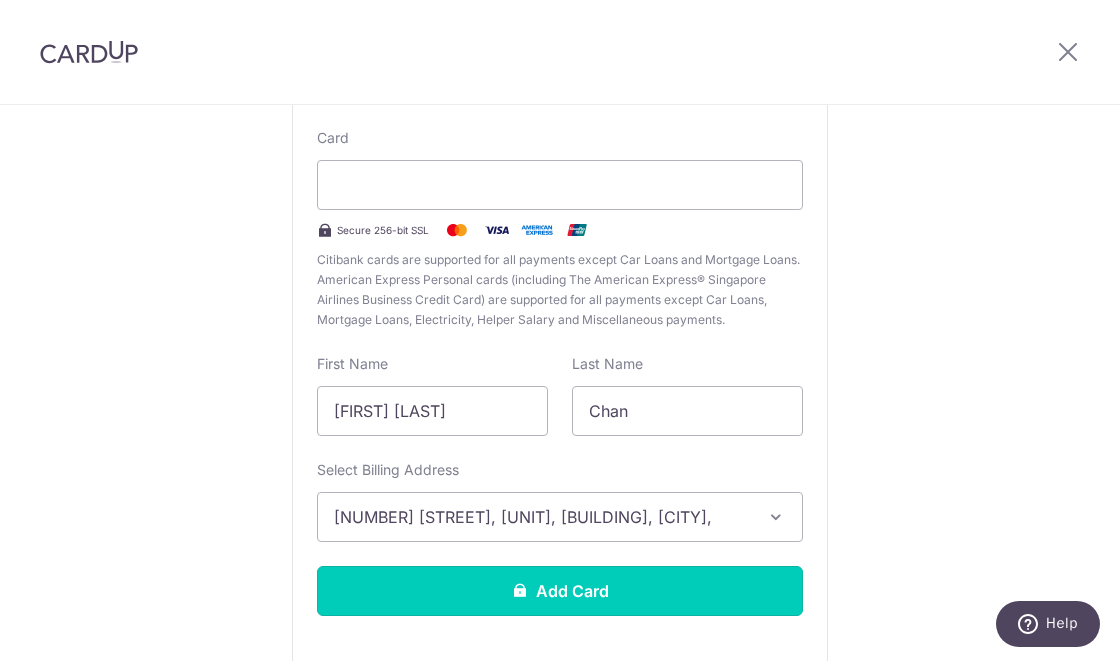click on "Add Card" at bounding box center [560, 591] 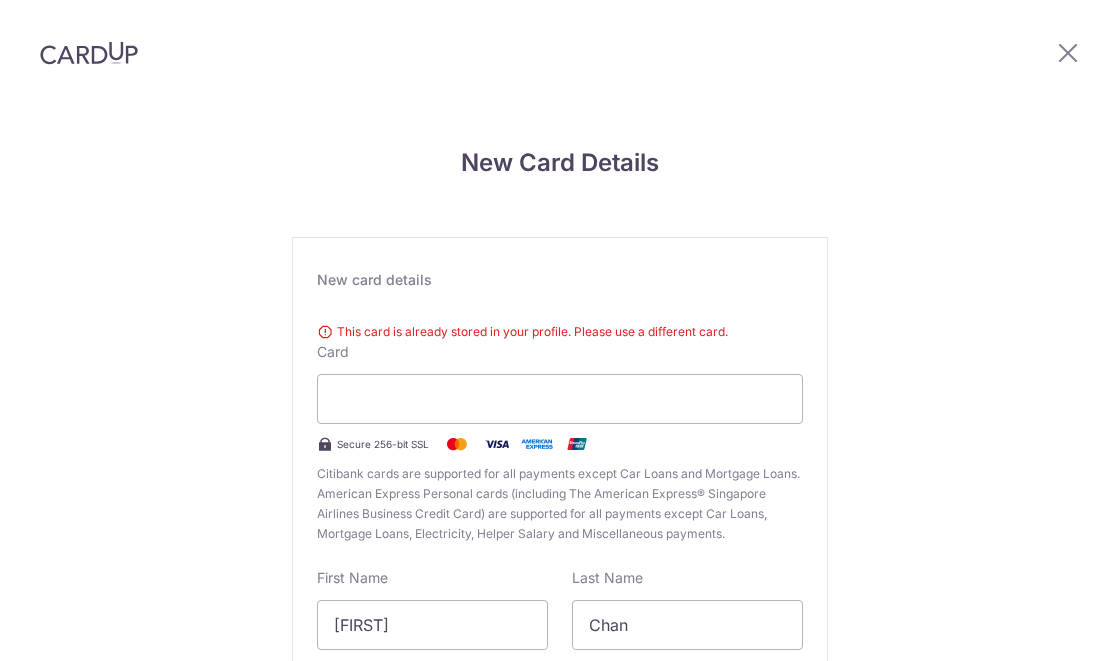 scroll, scrollTop: 96, scrollLeft: 0, axis: vertical 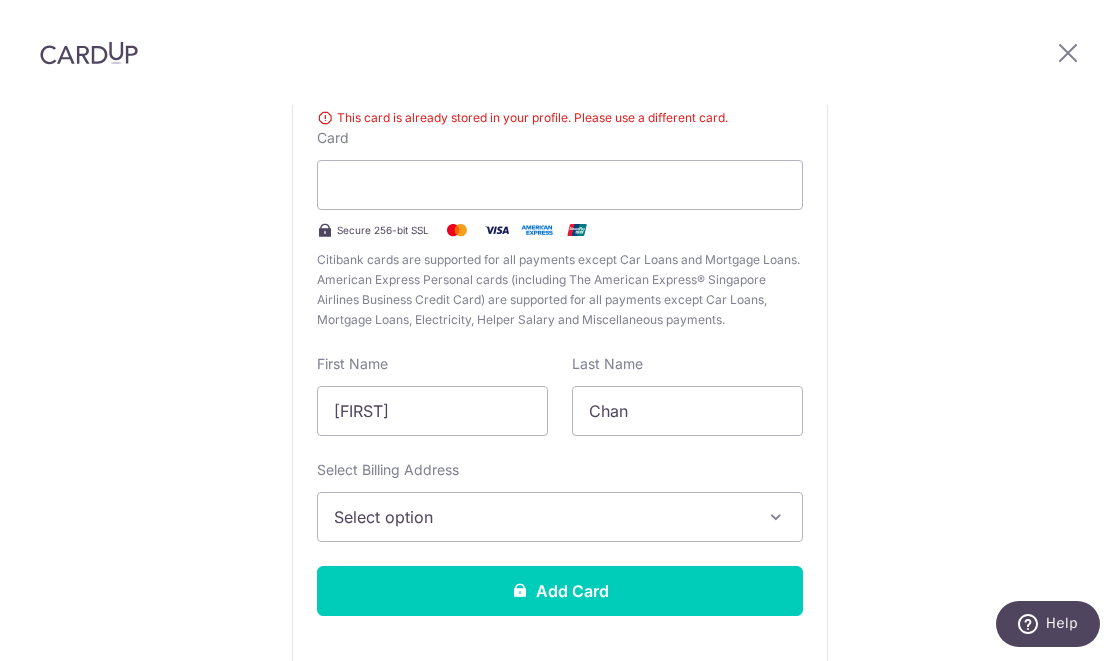 click on "Select option" at bounding box center [542, 517] 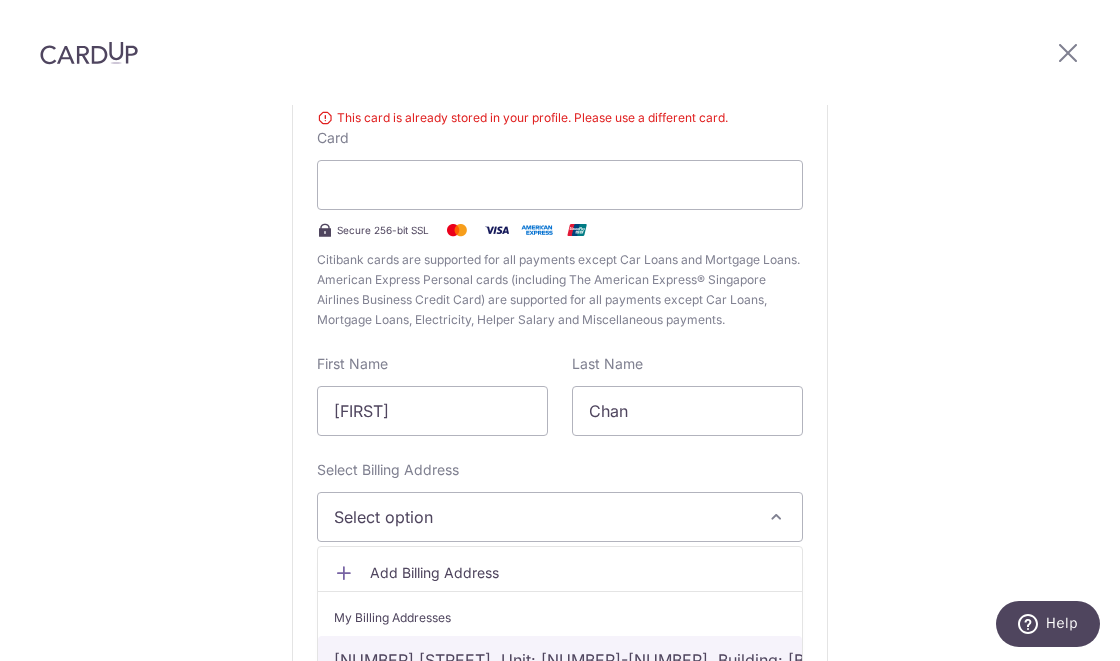 click on "64 Punggol Walk, Unit: 01-32, Building: A Treasure Trove, Singapore, Singapore-828782" at bounding box center (560, 660) 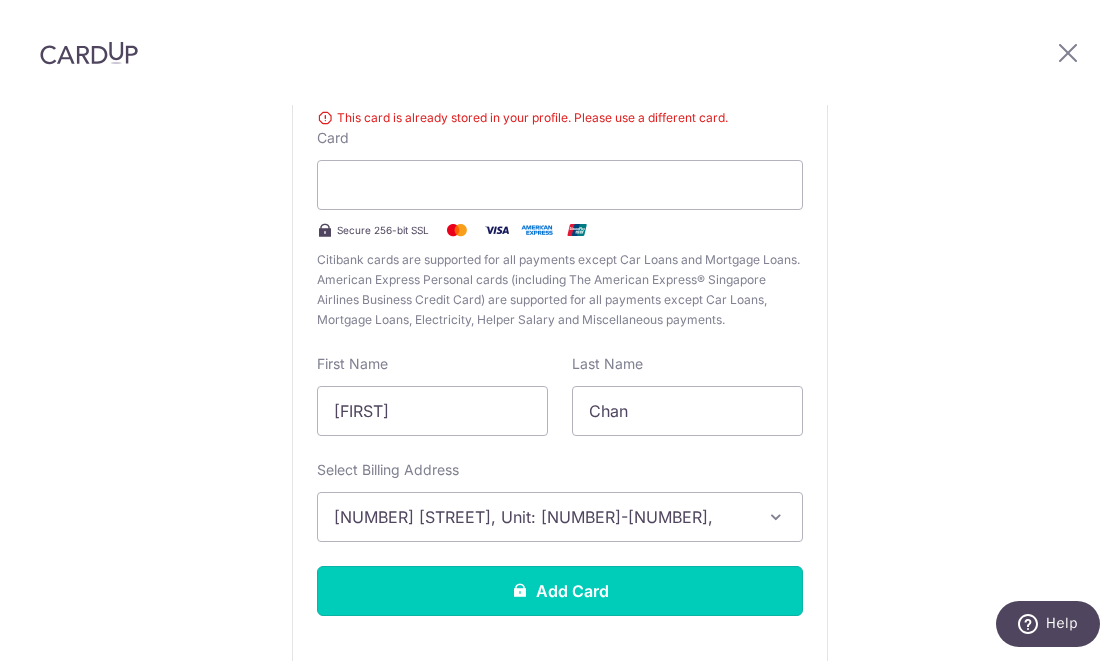 click at bounding box center (520, 590) 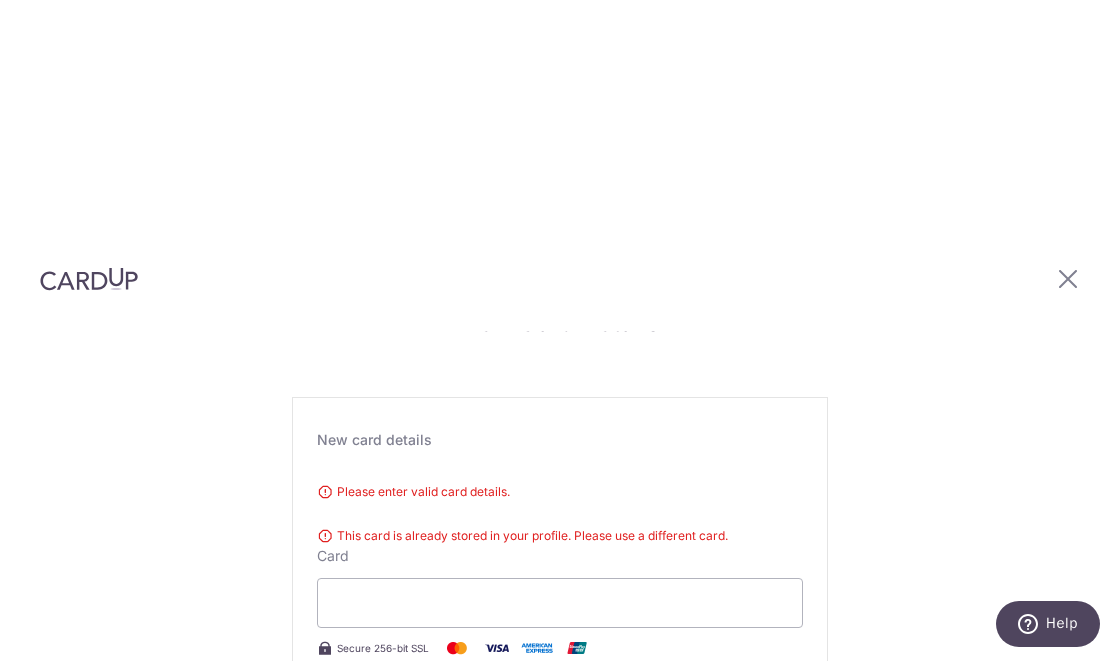 scroll, scrollTop: 0, scrollLeft: 0, axis: both 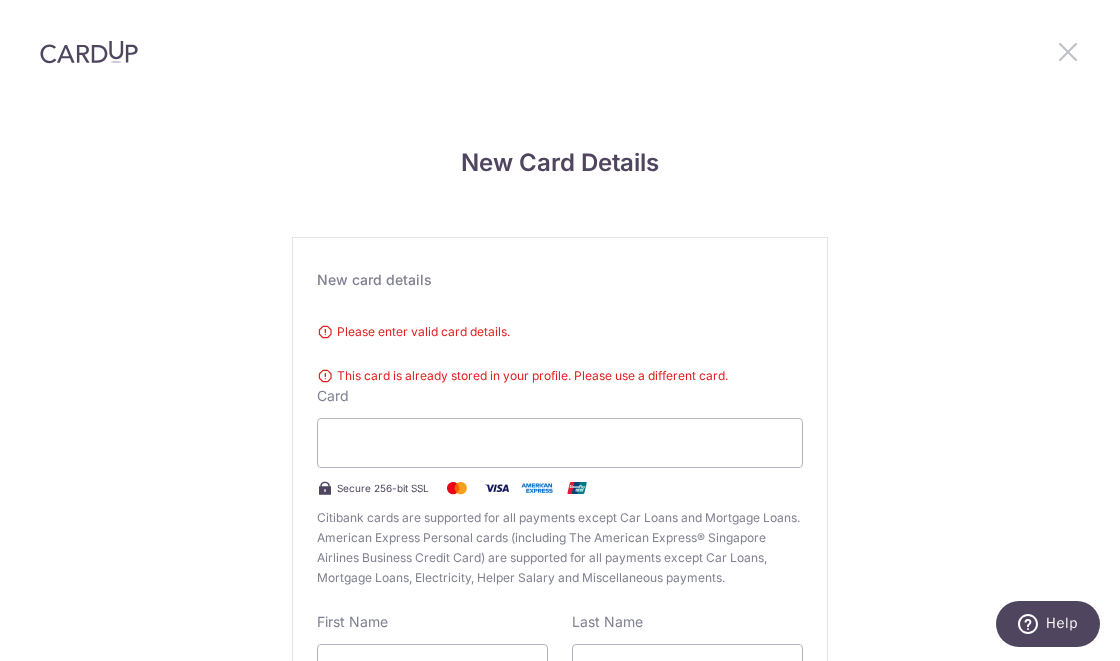 click at bounding box center (1068, 51) 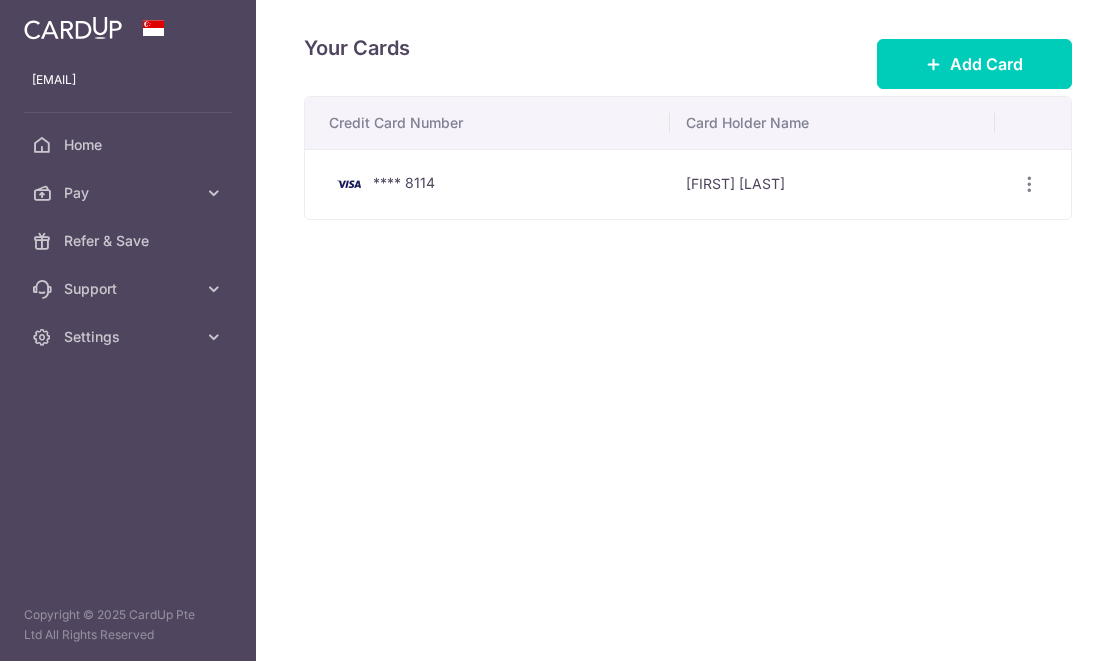 scroll, scrollTop: 0, scrollLeft: 0, axis: both 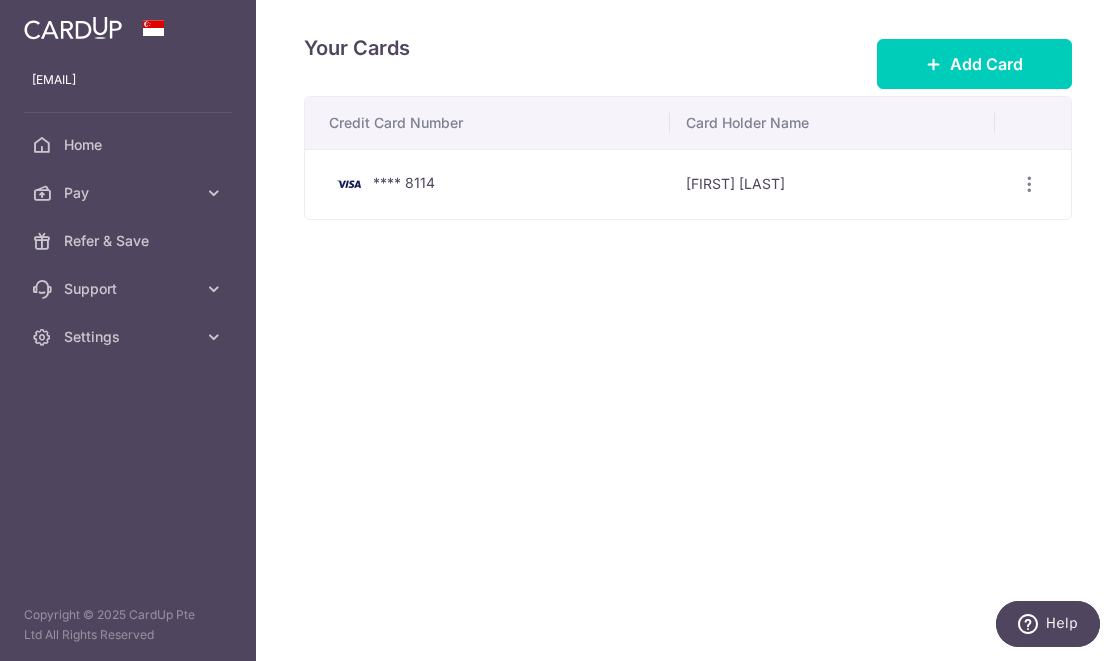 click on "[FIRST] [LAST]" at bounding box center (832, 184) 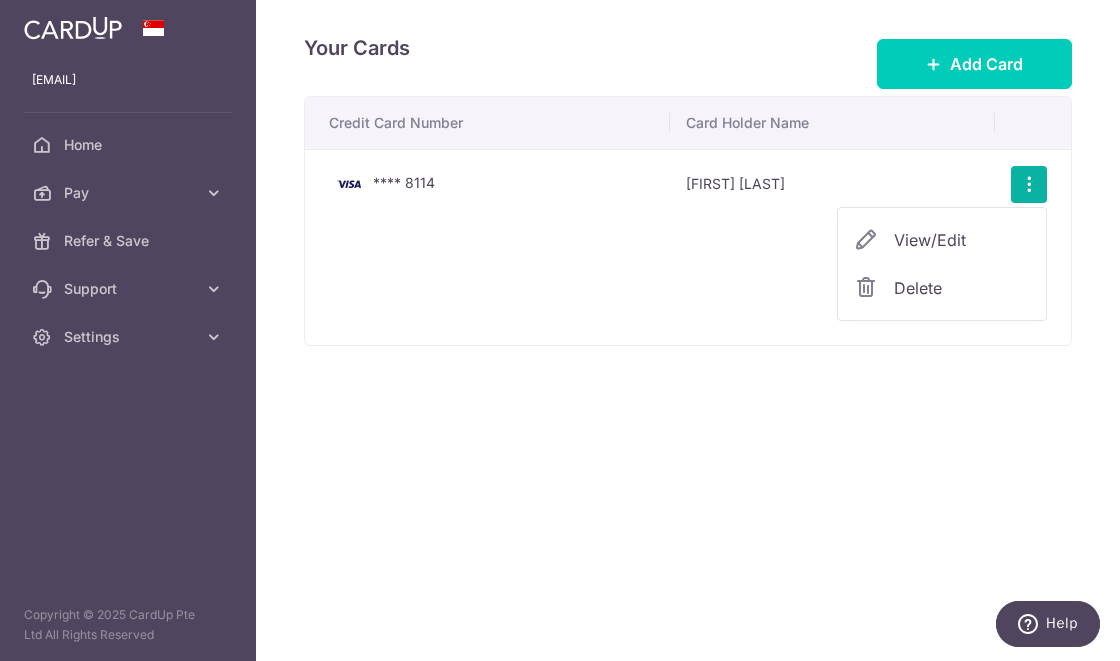 click on "View/Edit" at bounding box center (962, 240) 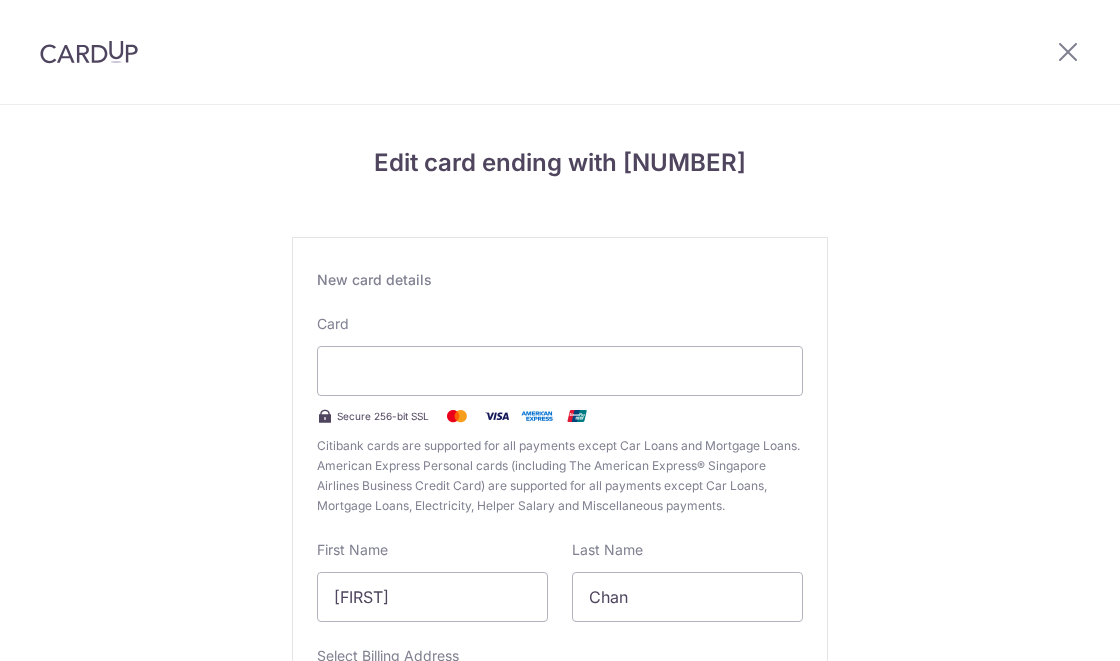 scroll, scrollTop: 0, scrollLeft: 0, axis: both 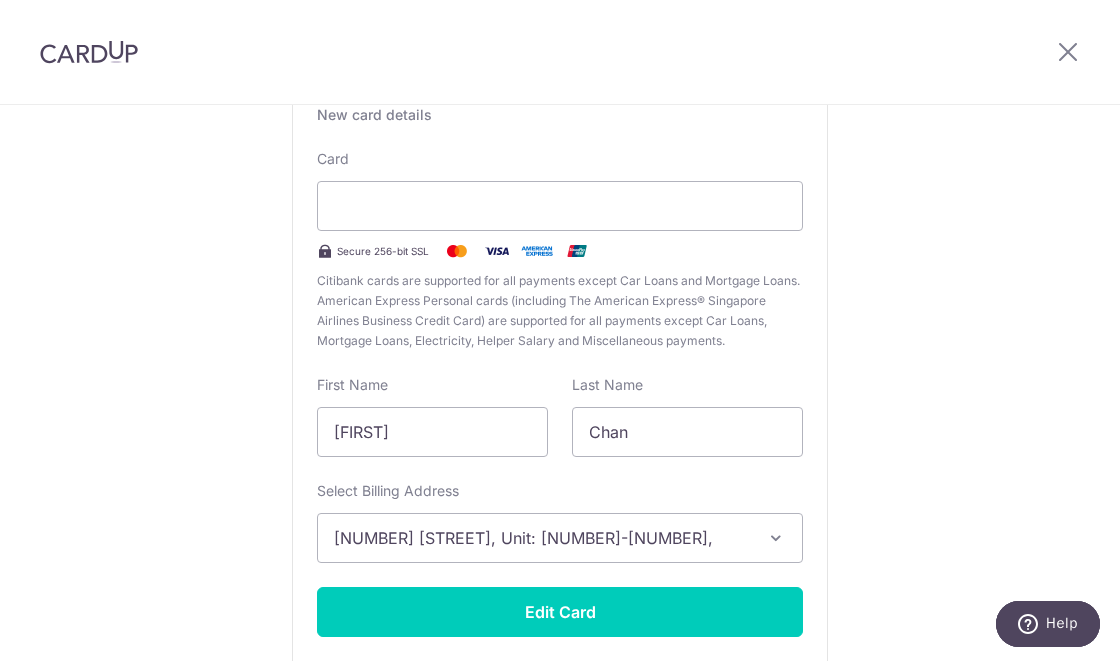 click at bounding box center (560, 206) 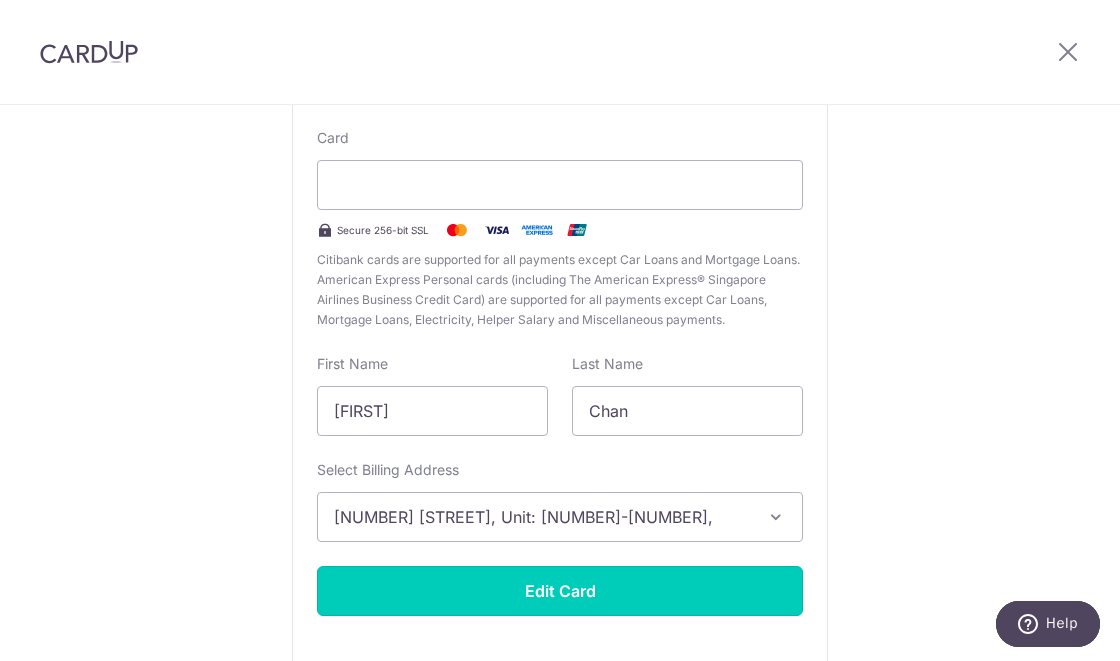 click on "Edit Card" at bounding box center [560, 591] 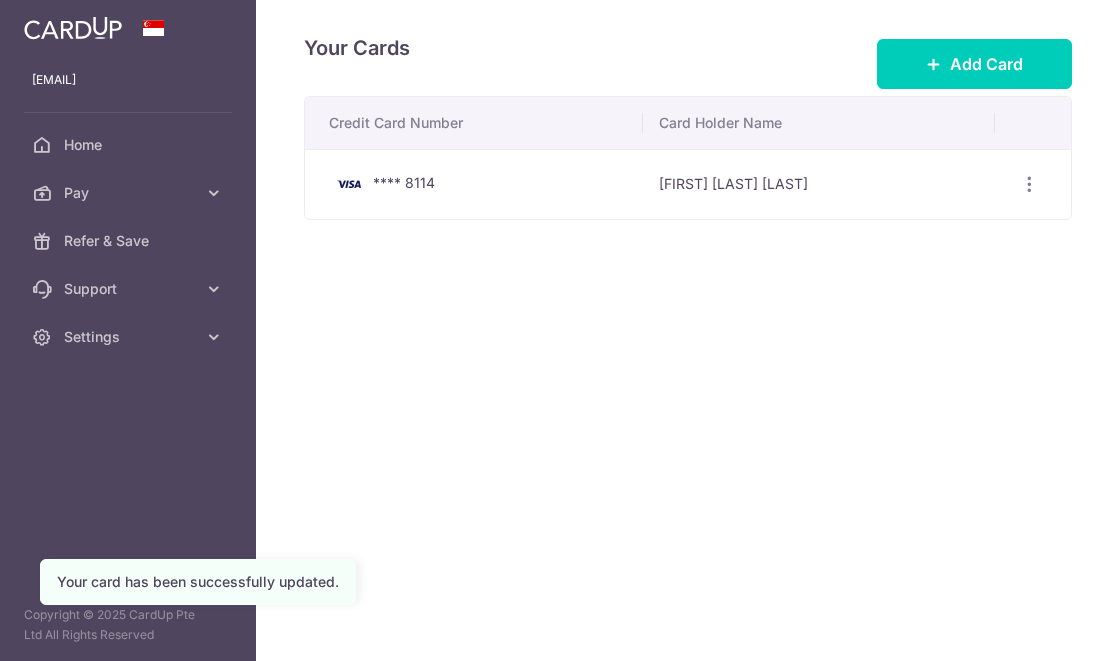 scroll, scrollTop: 0, scrollLeft: 0, axis: both 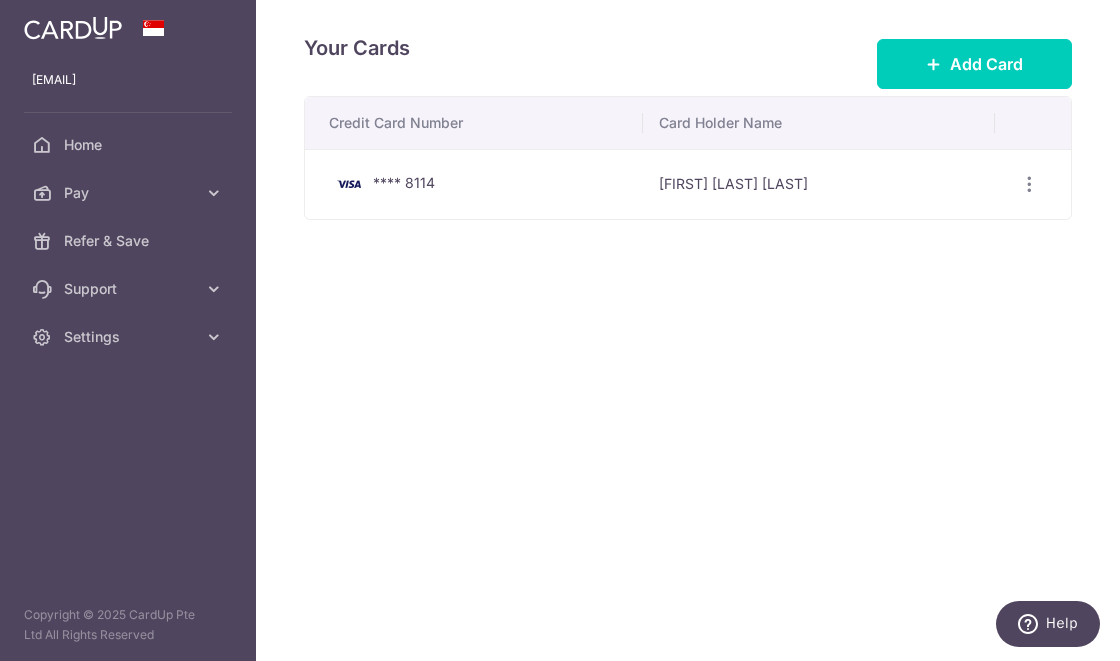 click at bounding box center (1029, 184) 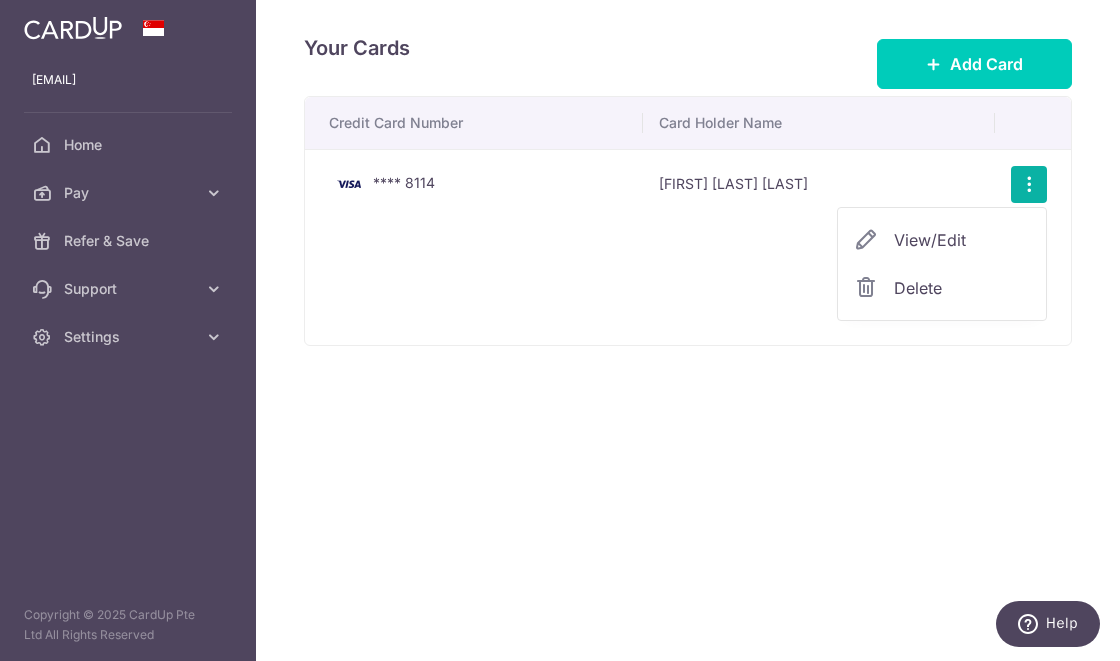 click on "View/Edit" at bounding box center (962, 240) 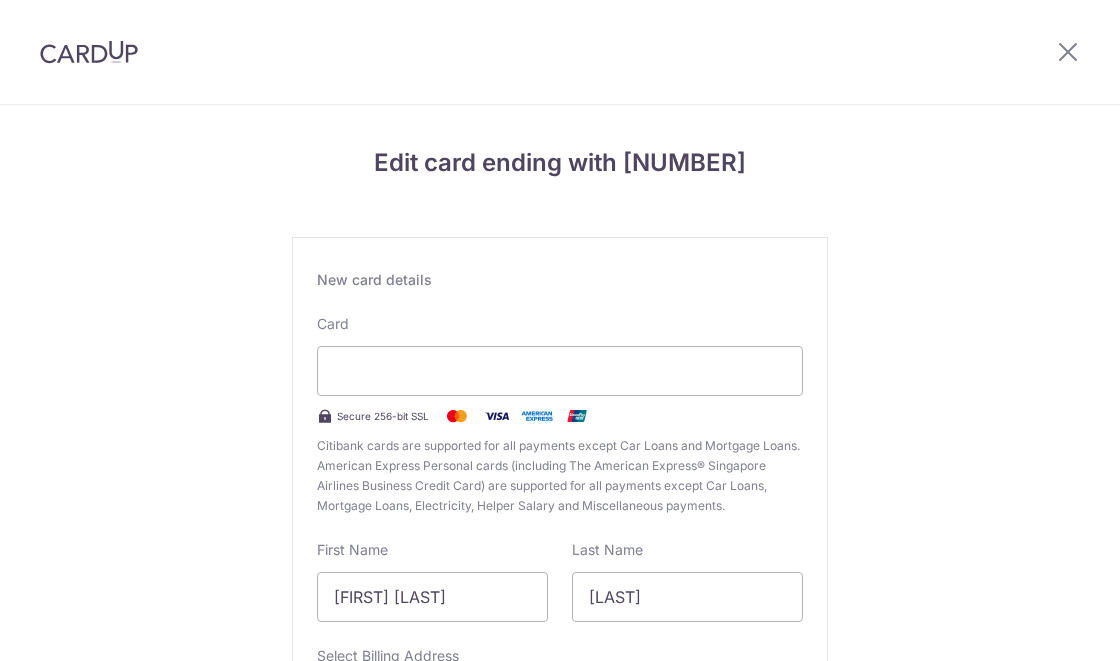 scroll, scrollTop: 0, scrollLeft: 0, axis: both 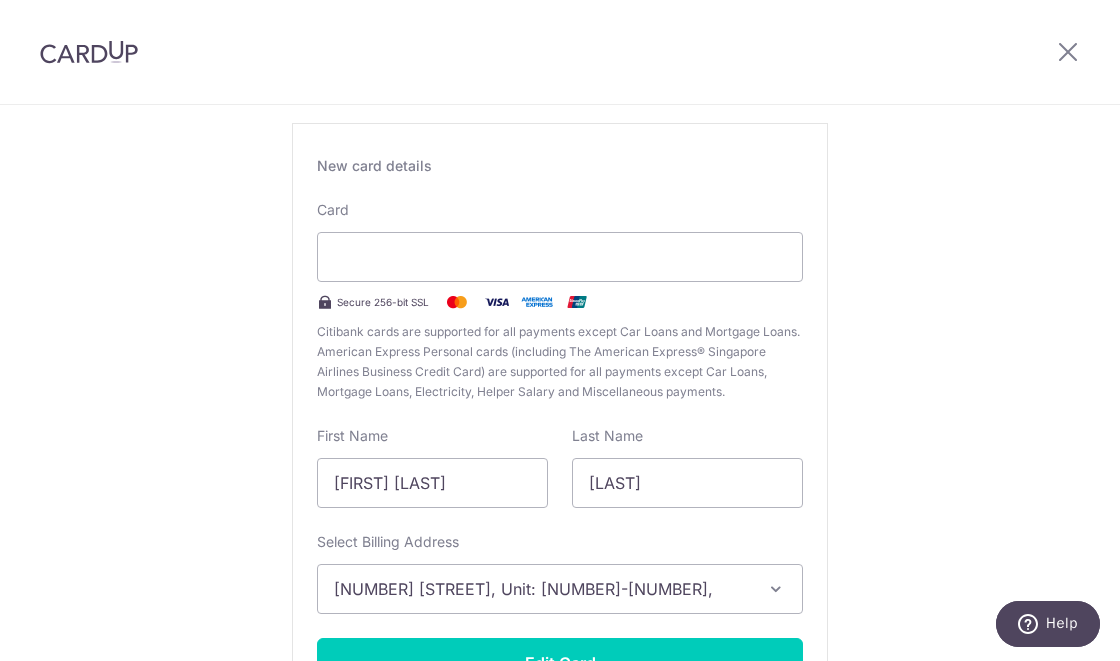 click at bounding box center [560, 257] 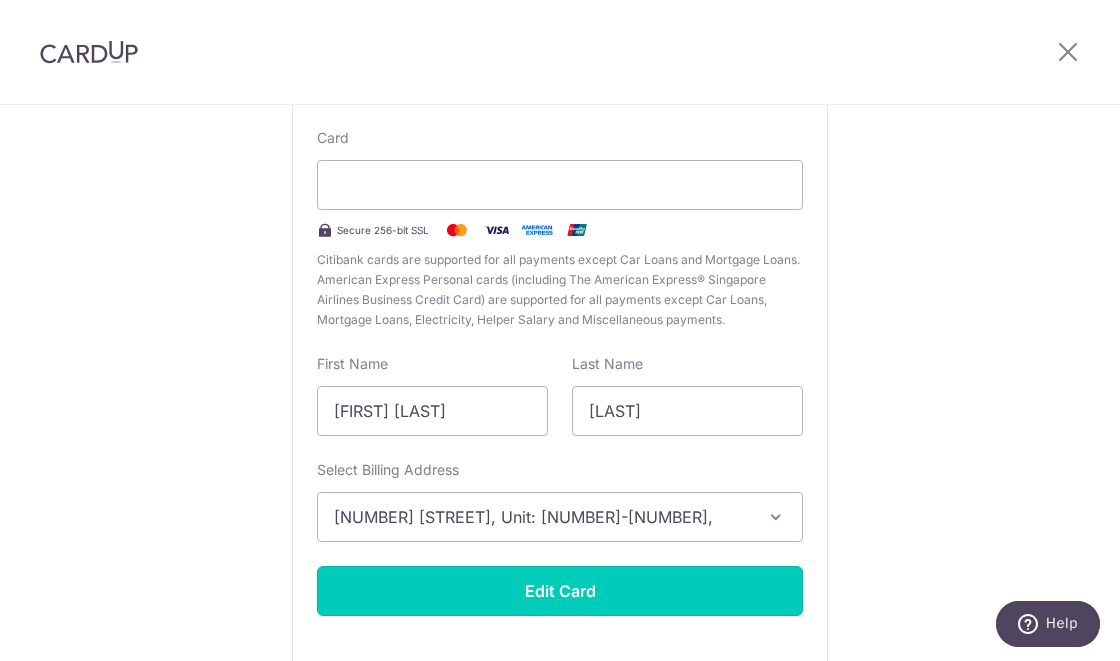 click on "Edit Card" at bounding box center (560, 591) 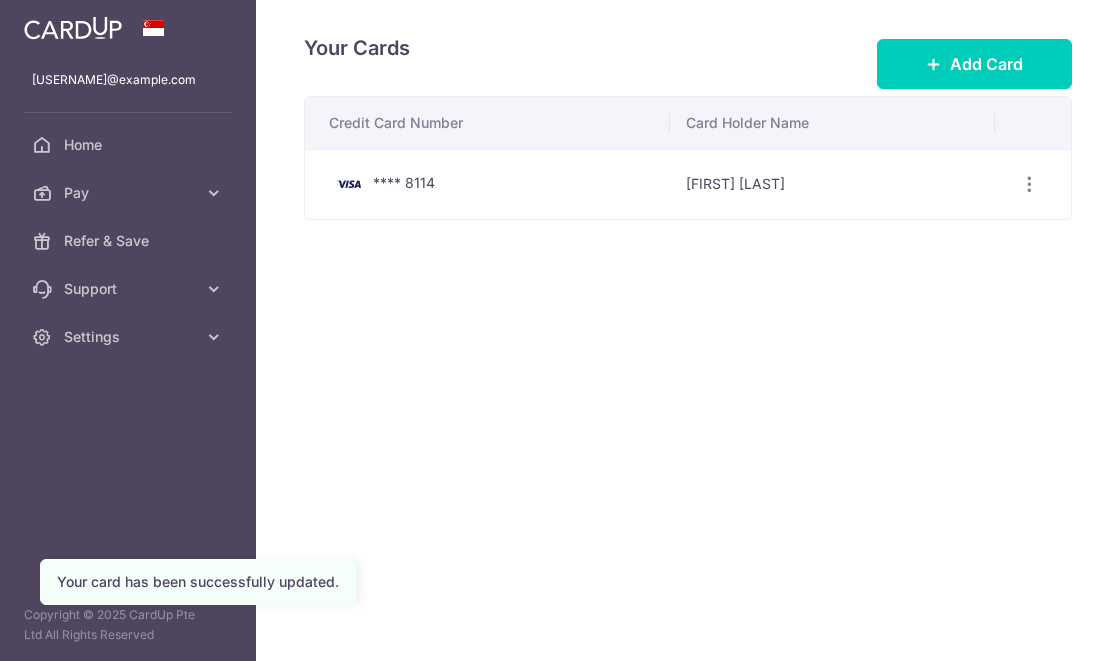scroll, scrollTop: 0, scrollLeft: 0, axis: both 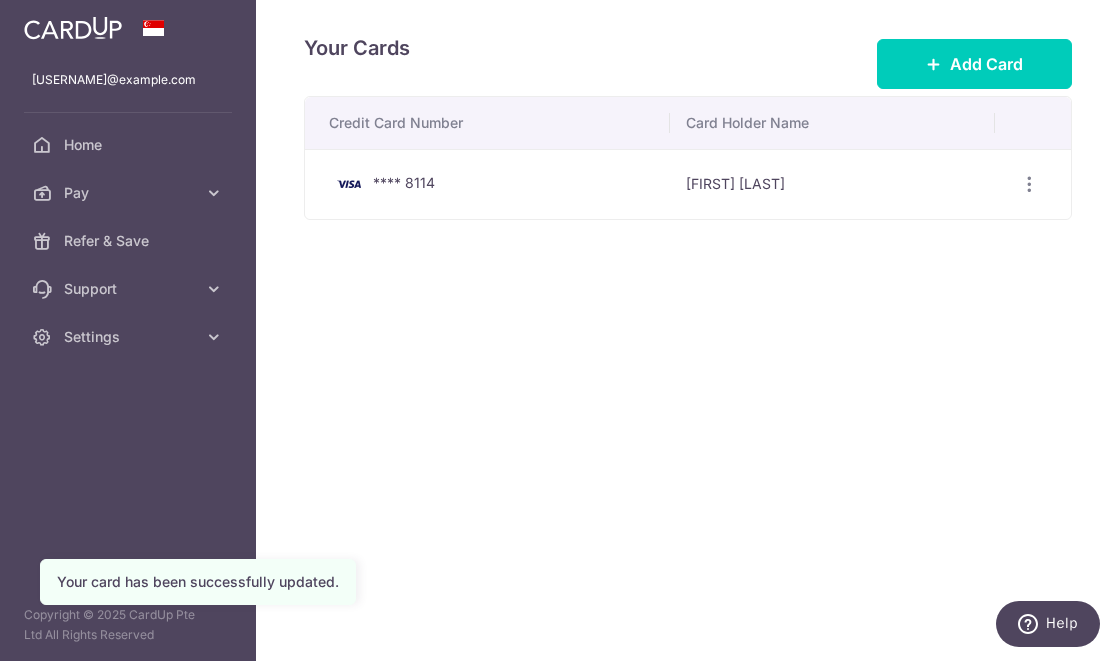 click on "Settings" at bounding box center [130, 337] 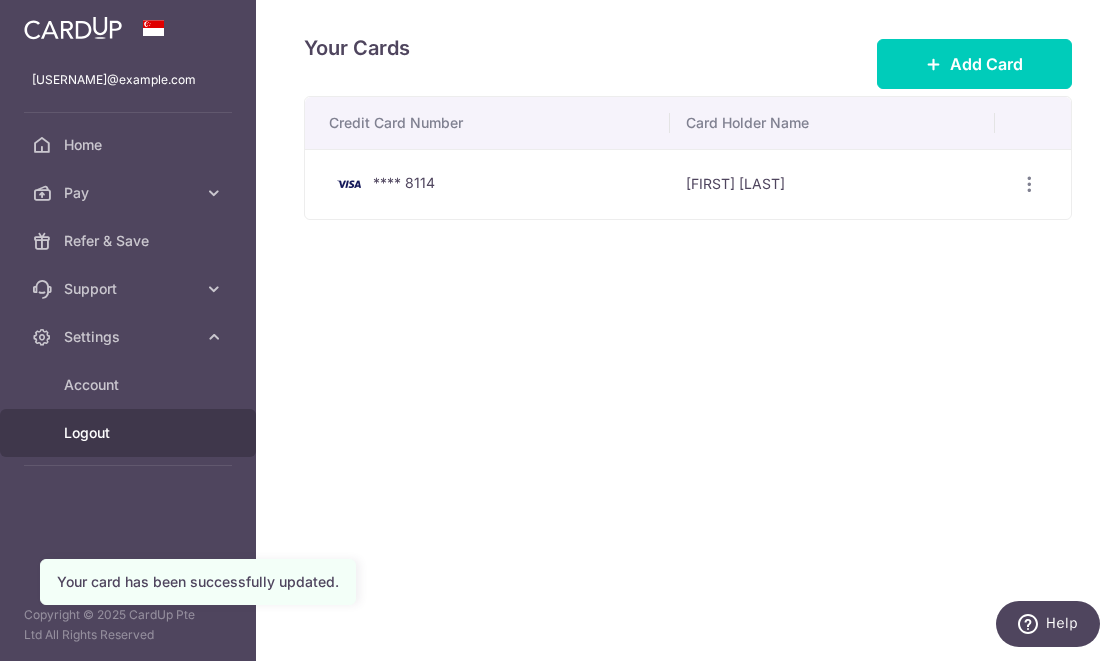 click on "Logout" at bounding box center [130, 433] 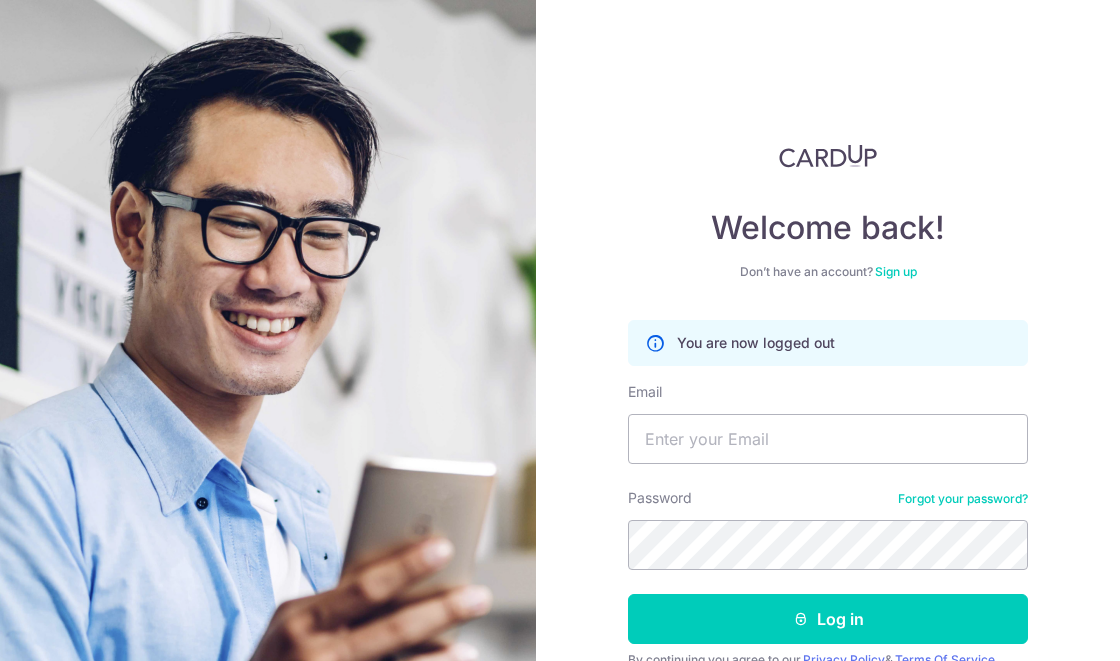 scroll, scrollTop: 0, scrollLeft: 0, axis: both 